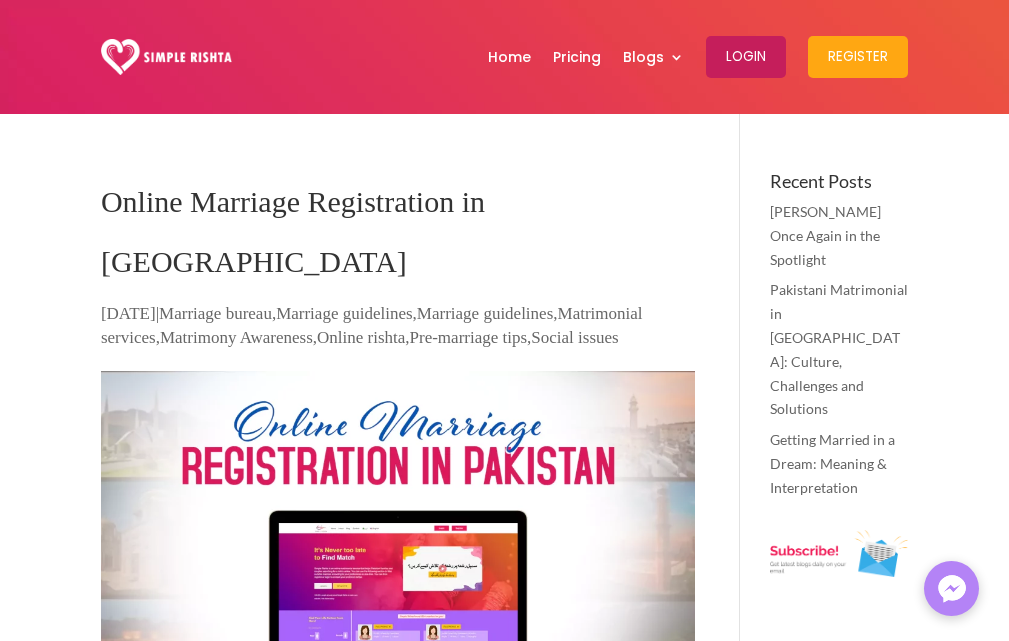 scroll, scrollTop: 0, scrollLeft: 0, axis: both 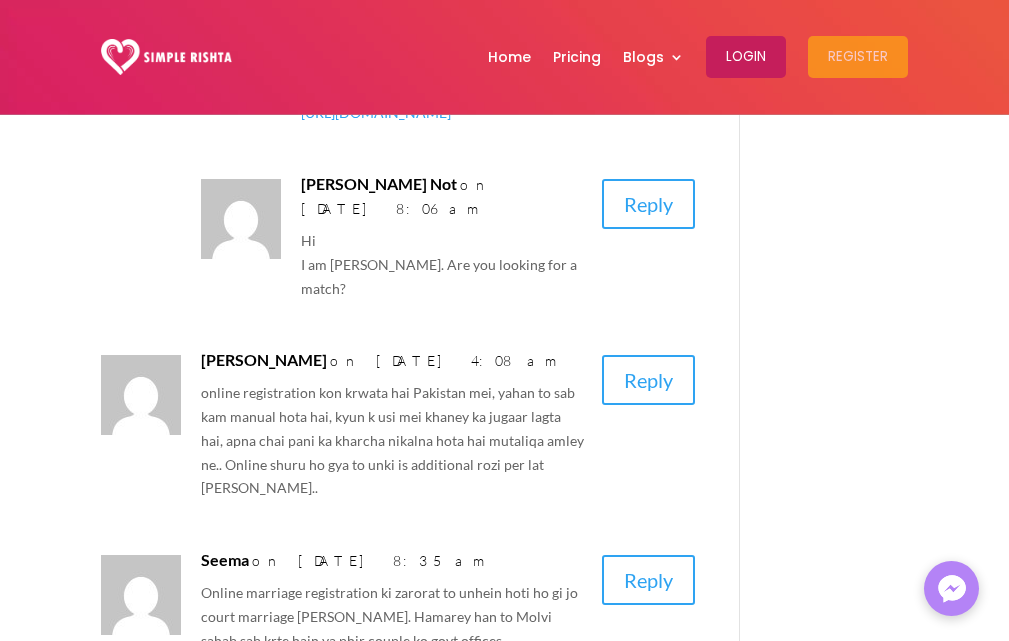 click on "Register" at bounding box center (858, 57) 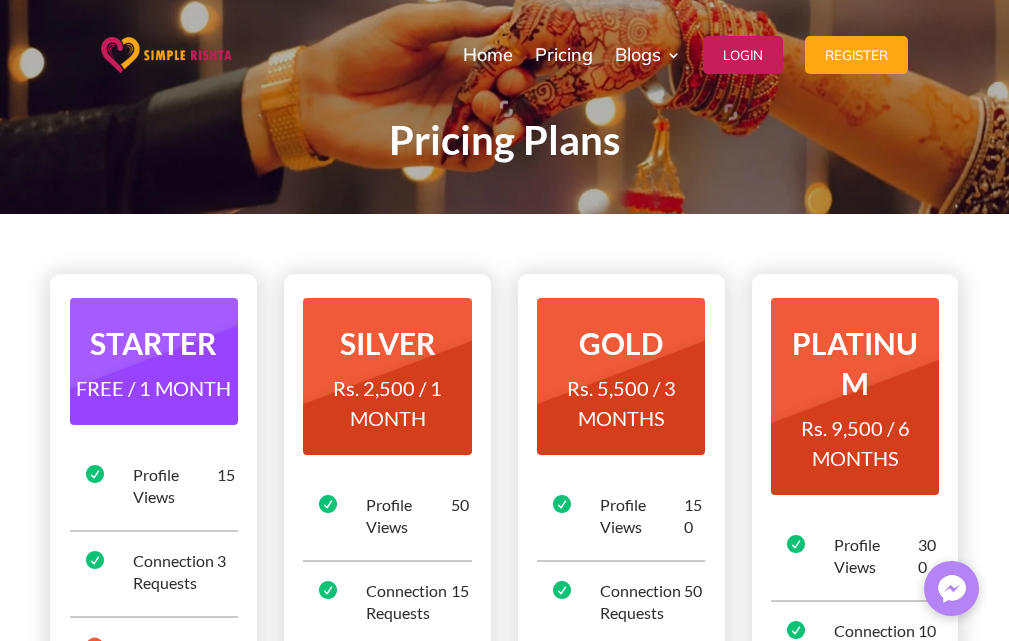 scroll, scrollTop: 0, scrollLeft: 0, axis: both 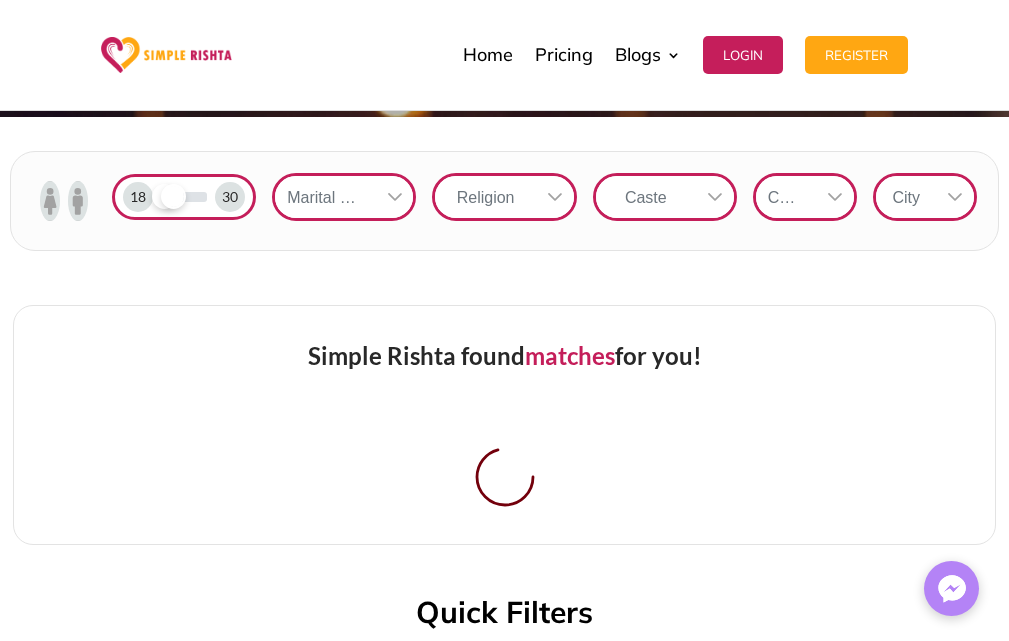 drag, startPoint x: 206, startPoint y: 203, endPoint x: 170, endPoint y: 202, distance: 36.013885 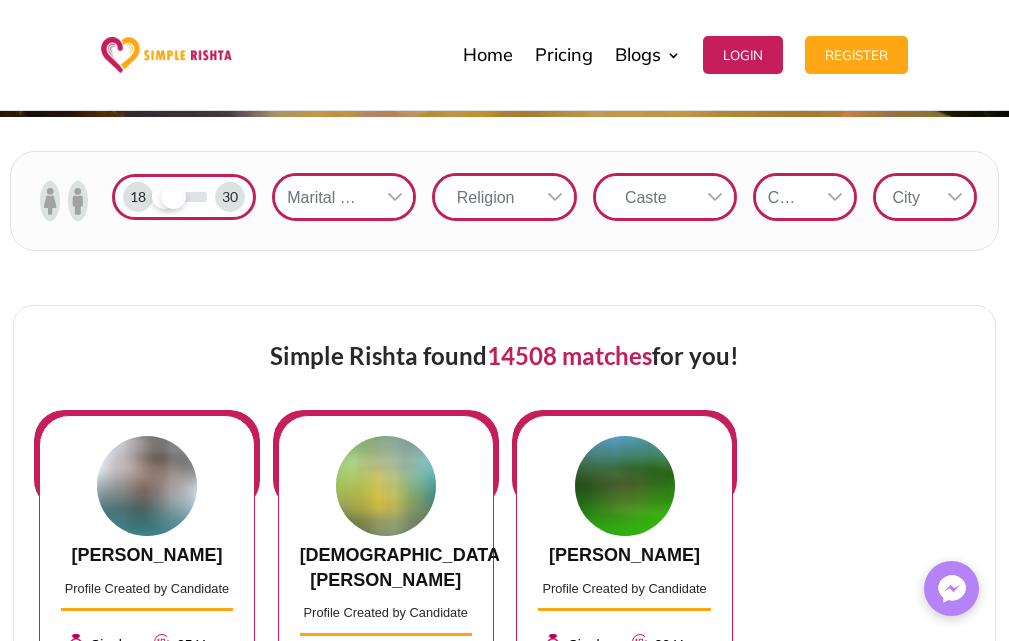 click 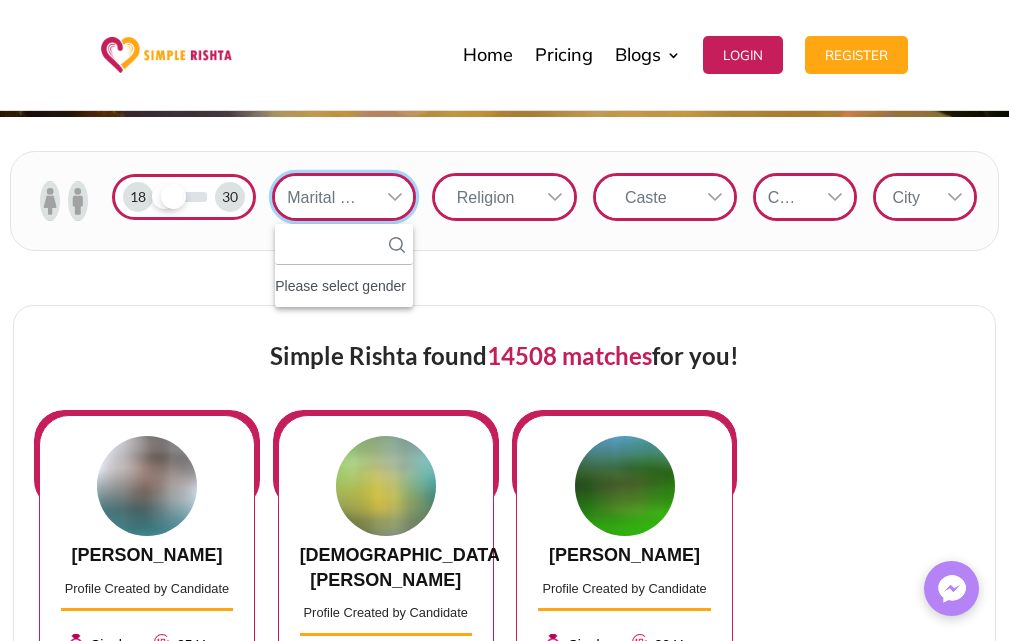 scroll, scrollTop: 22, scrollLeft: 3, axis: both 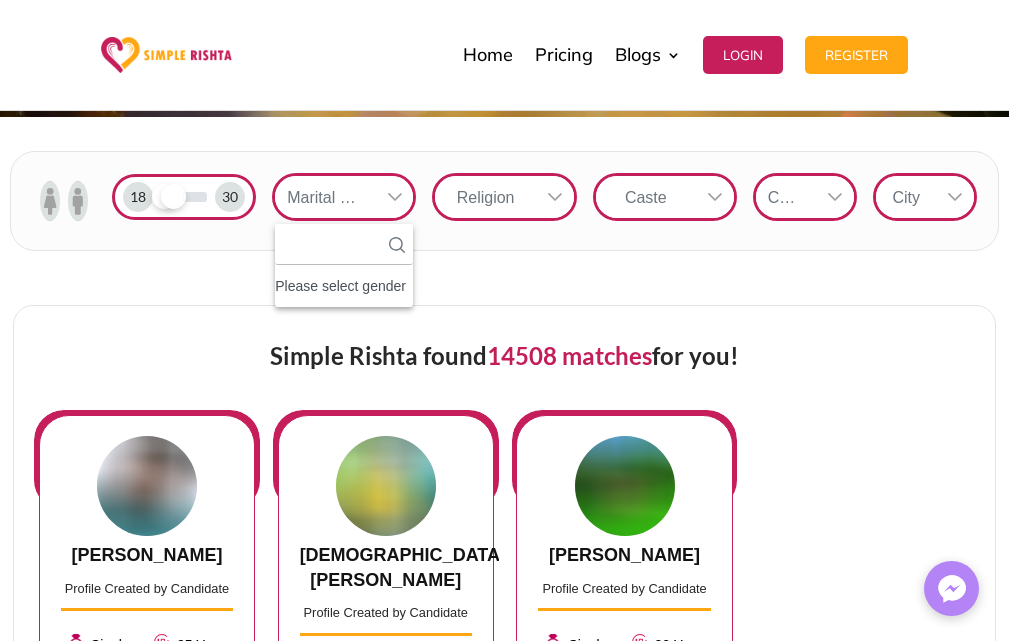 click on "Please select gender" 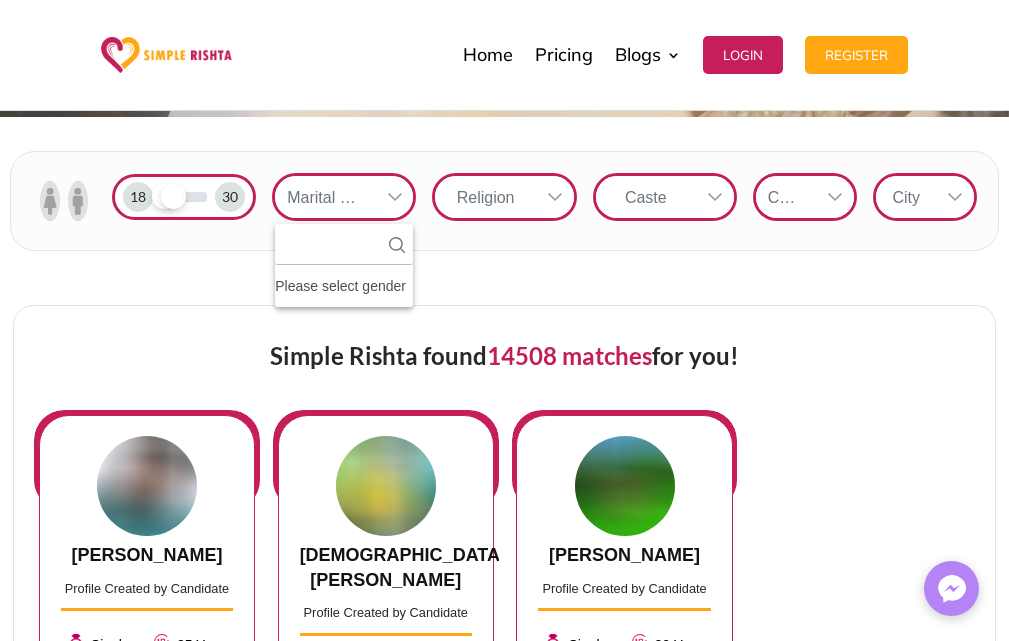 click 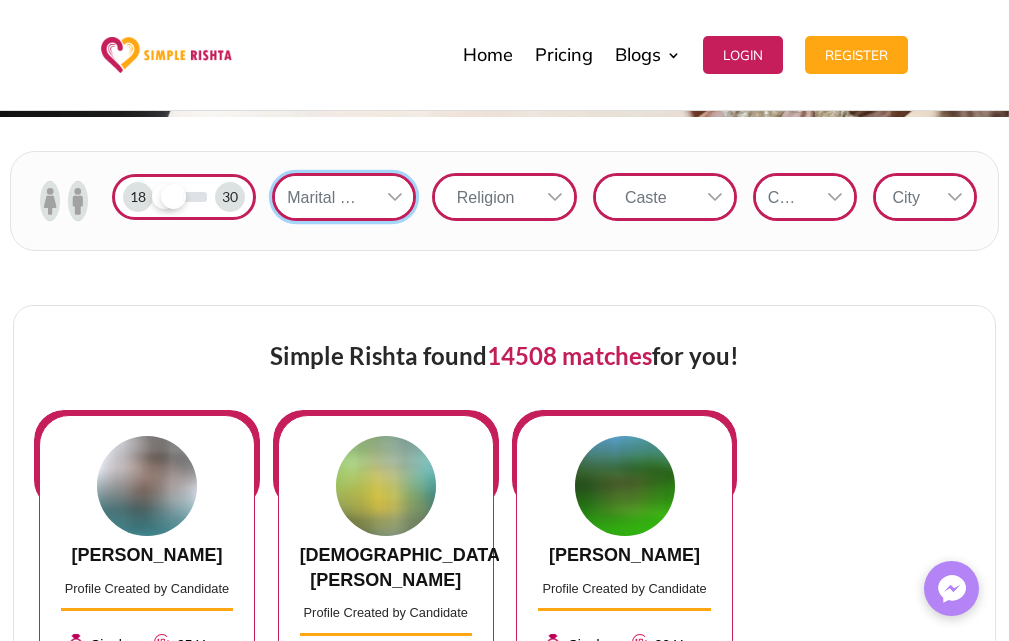 click on "Religion" at bounding box center (485, 197) 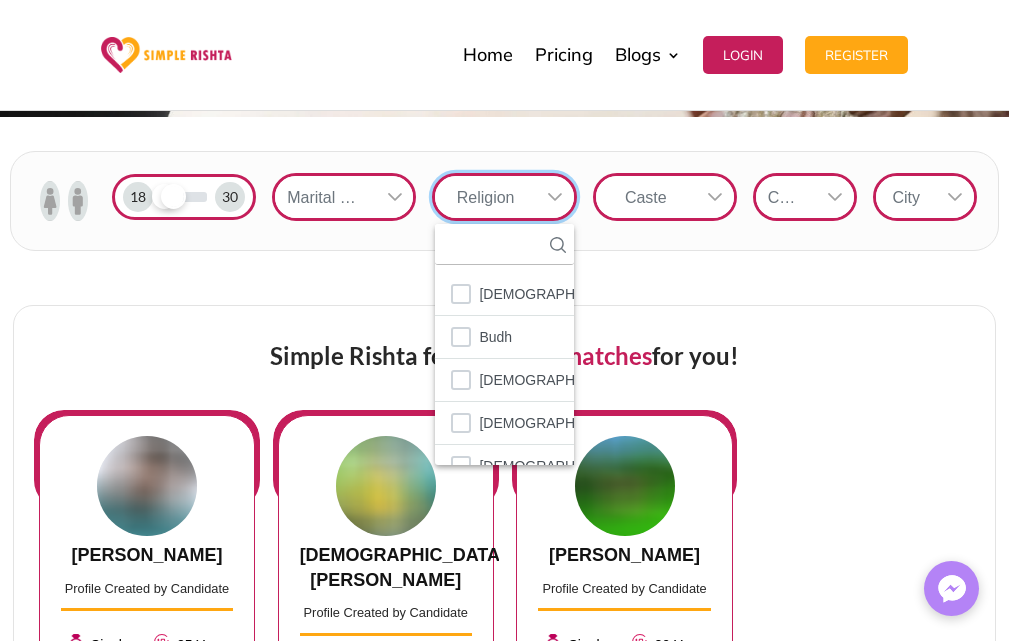 scroll, scrollTop: 22, scrollLeft: 3, axis: both 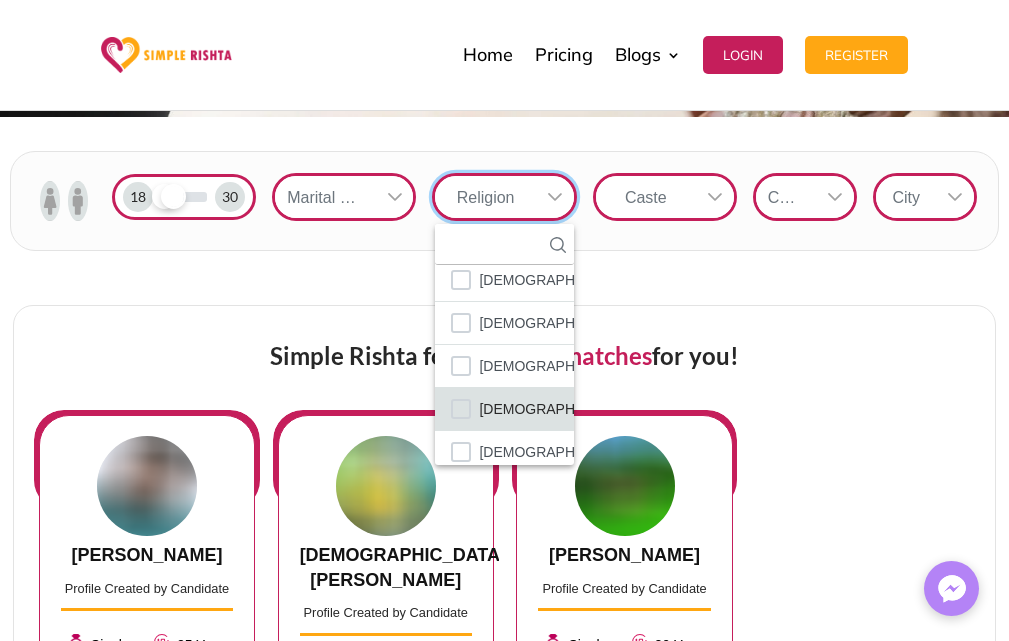 click on "[DEMOGRAPHIC_DATA]" 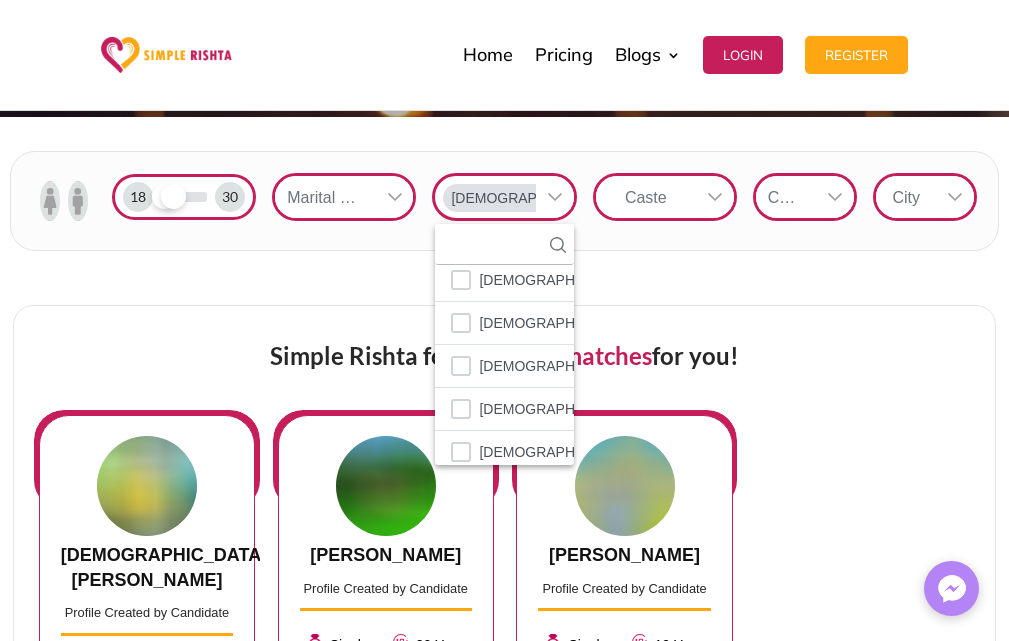 click at bounding box center [715, 197] 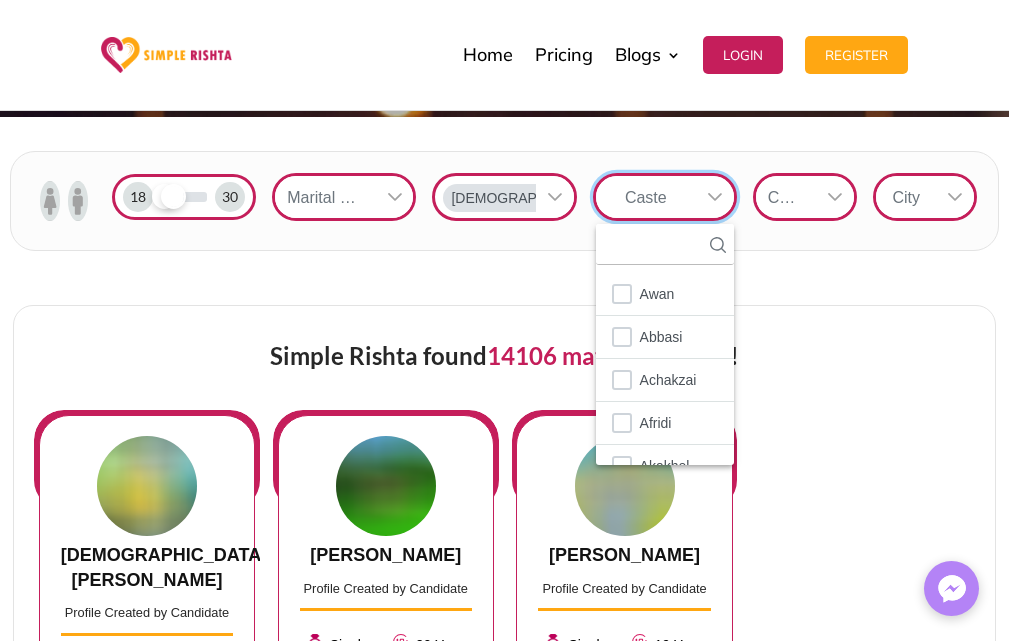 scroll, scrollTop: 22, scrollLeft: 3, axis: both 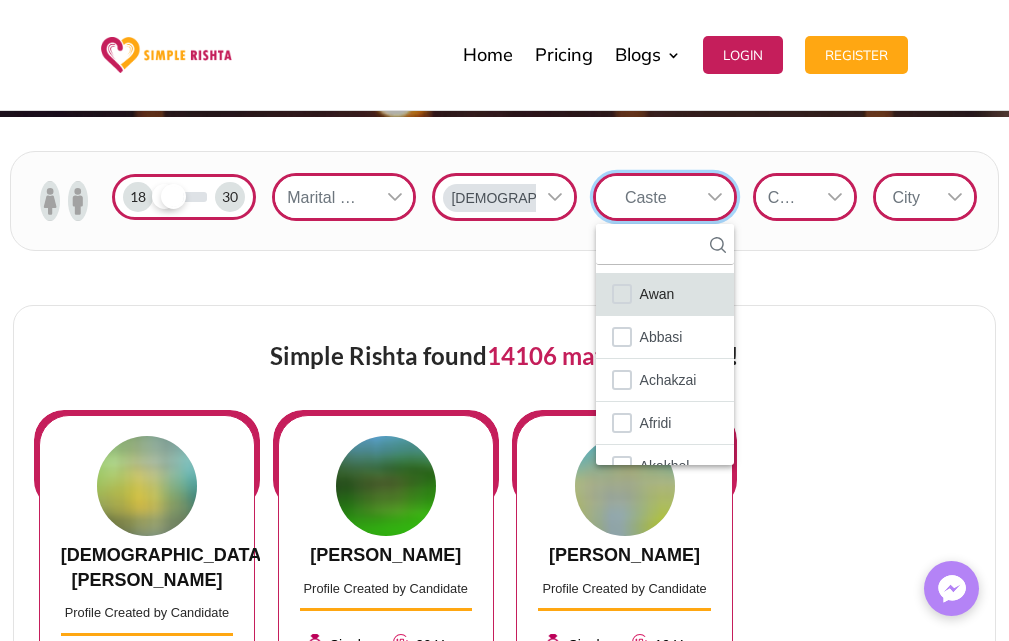 click on "Awan" 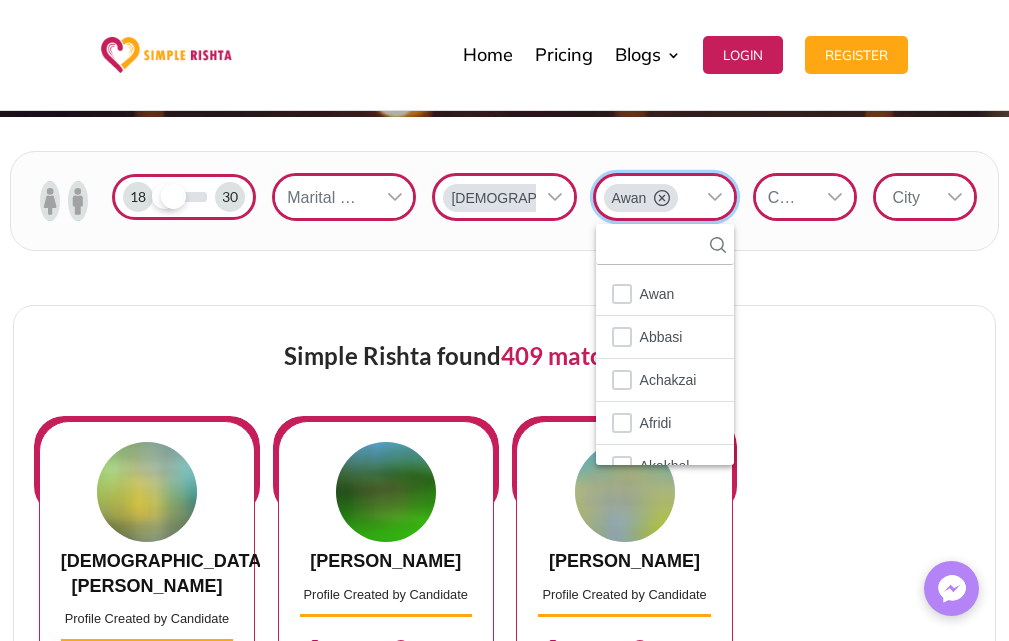 click on "Country" at bounding box center [786, 197] 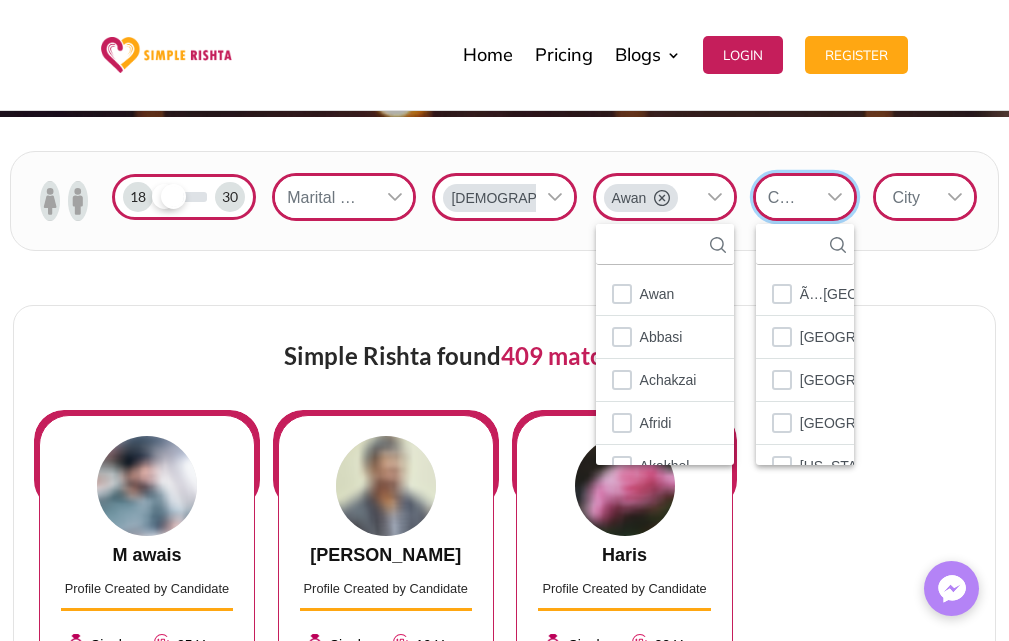 scroll, scrollTop: 22, scrollLeft: 3, axis: both 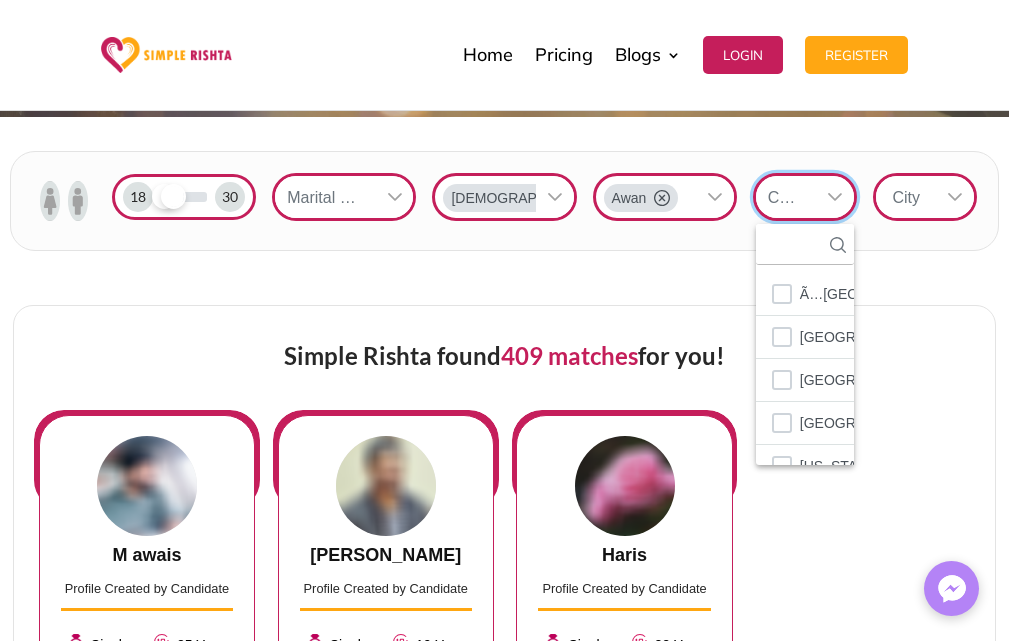 click at bounding box center (955, 197) 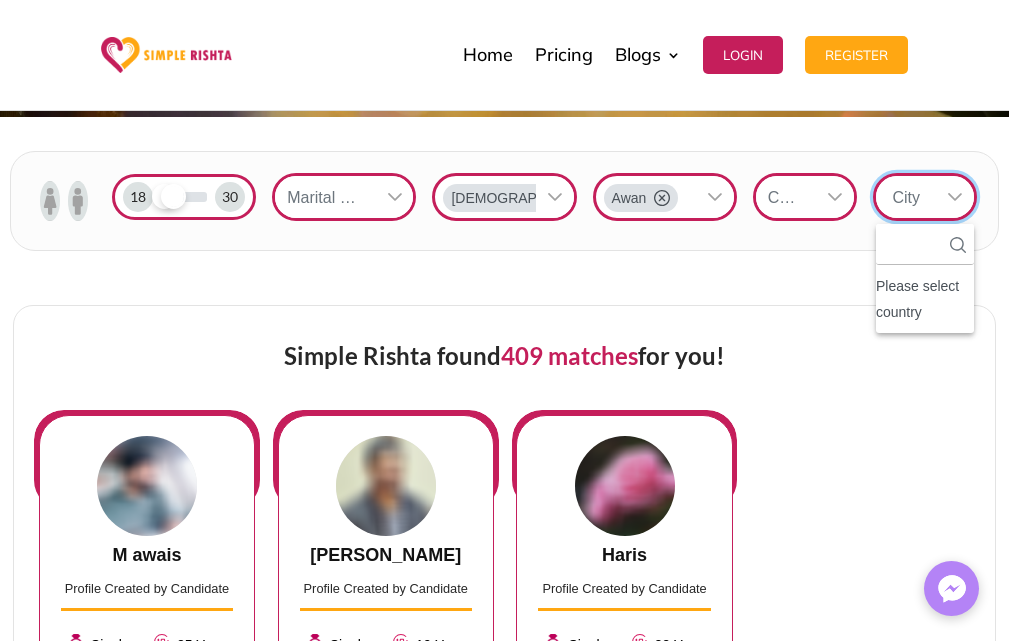 scroll, scrollTop: 22, scrollLeft: 3, axis: both 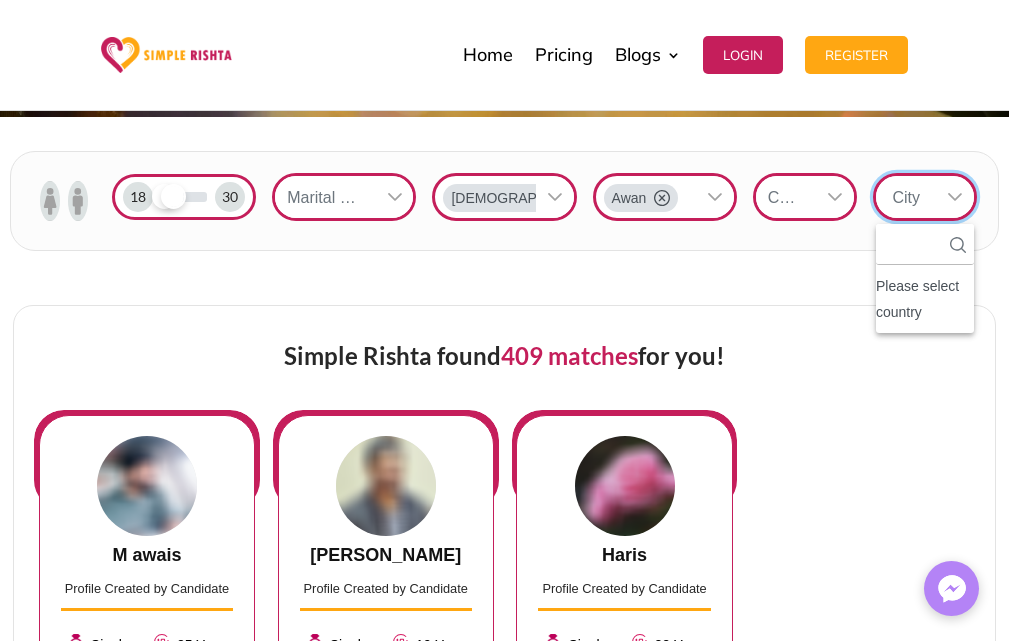 click on "M awais Profile Created by Candidate  Single 25 Years [DEMOGRAPHIC_DATA]  Awan [GEOGRAPHIC_DATA] Gujrat -- Accounting & Finance FULL PROFILE [PERSON_NAME]  Profile Created by Candidate  Single 19 Years [DEMOGRAPHIC_DATA]  Awan [GEOGRAPHIC_DATA] [GEOGRAPHIC_DATA] -- Legal FULL PROFILE [PERSON_NAME] Profile Created by Candidate  Single 22 Years [DEMOGRAPHIC_DATA]  Awan [GEOGRAPHIC_DATA] Rawalpindi -- Armed Forces / Defence FULL PROFILE [PERSON_NAME] Profile Created by Candidate  Single 22 Years [DEMOGRAPHIC_DATA]  Awan [GEOGRAPHIC_DATA] Rawalpindi -- Marketing FULL PROFILE [PERSON_NAME] Profile Created by Candidate  Married 29 Years [DEMOGRAPHIC_DATA]  Awan [GEOGRAPHIC_DATA] Rawalpindi -- Armed Forces / Defence FULL PROFILE [PERSON_NAME] Profile Created by Candidate  Single 20 Years [DEMOGRAPHIC_DATA]  Awan [GEOGRAPHIC_DATA] Chakwal -- Driver FULL PROFILE" 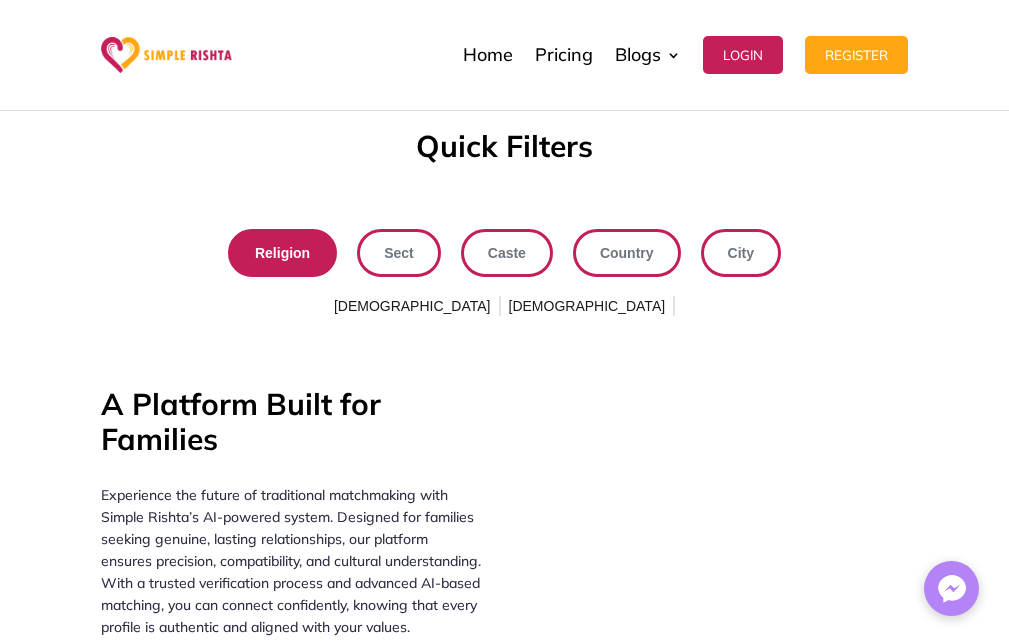 scroll, scrollTop: 2000, scrollLeft: 0, axis: vertical 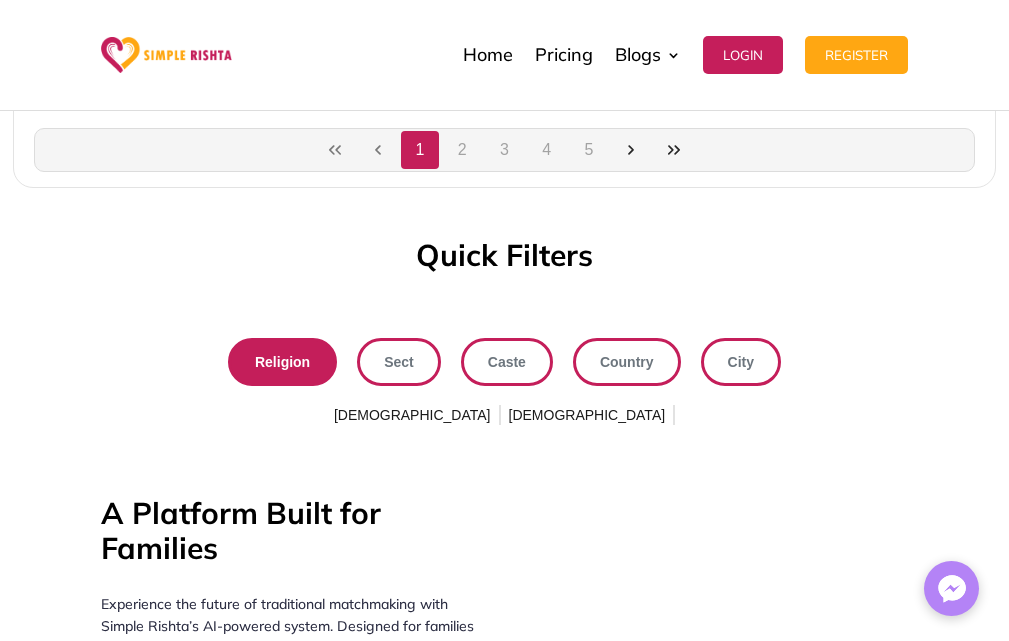 click on "Sect" at bounding box center (399, 362) 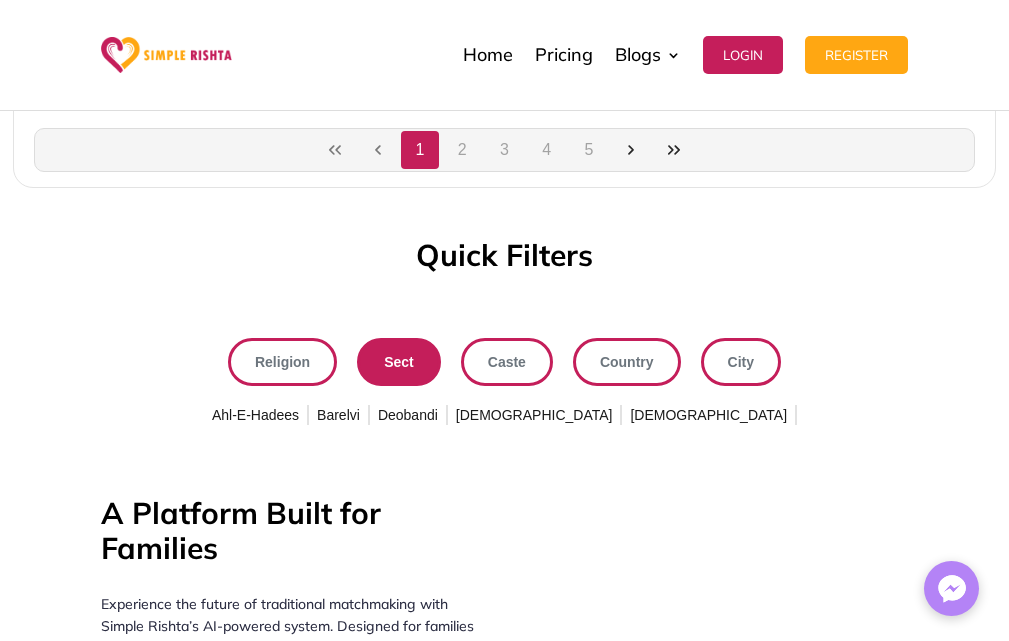 click on "Sect" at bounding box center (399, 362) 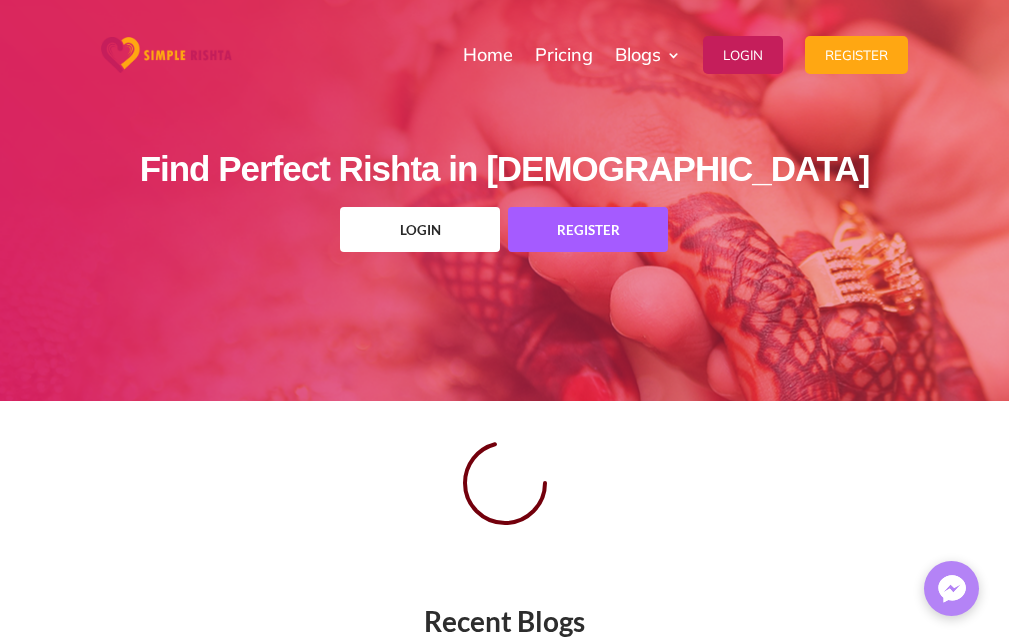 scroll, scrollTop: 0, scrollLeft: 0, axis: both 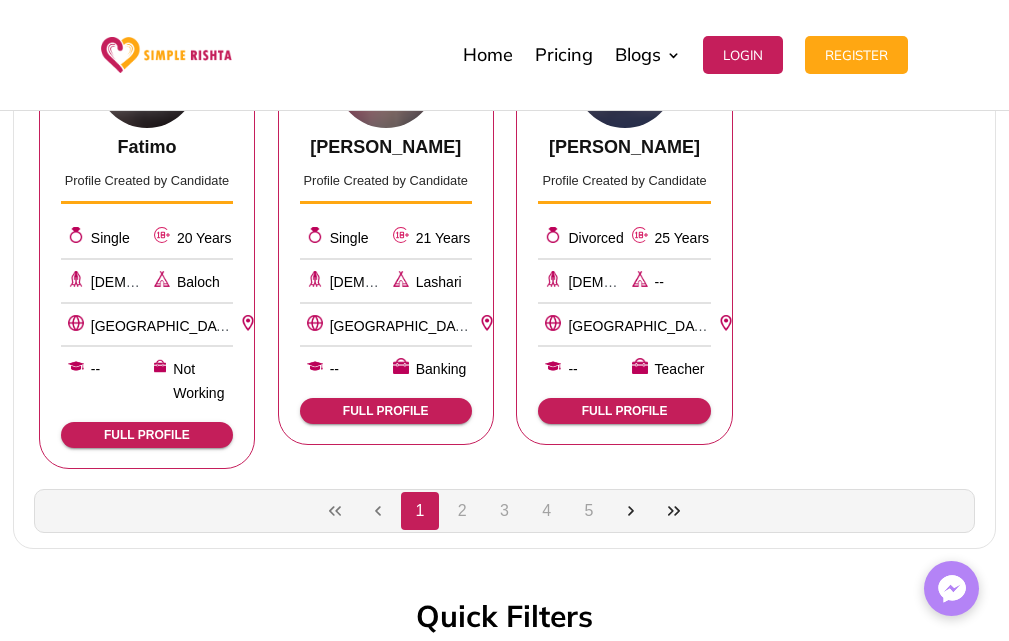 click on "3" 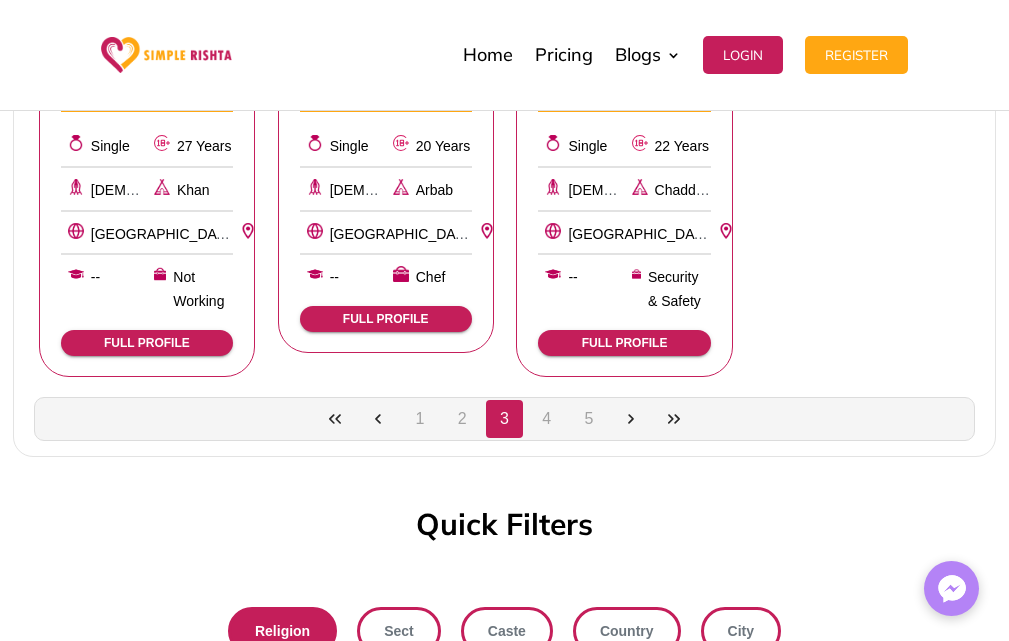 scroll, scrollTop: 1400, scrollLeft: 0, axis: vertical 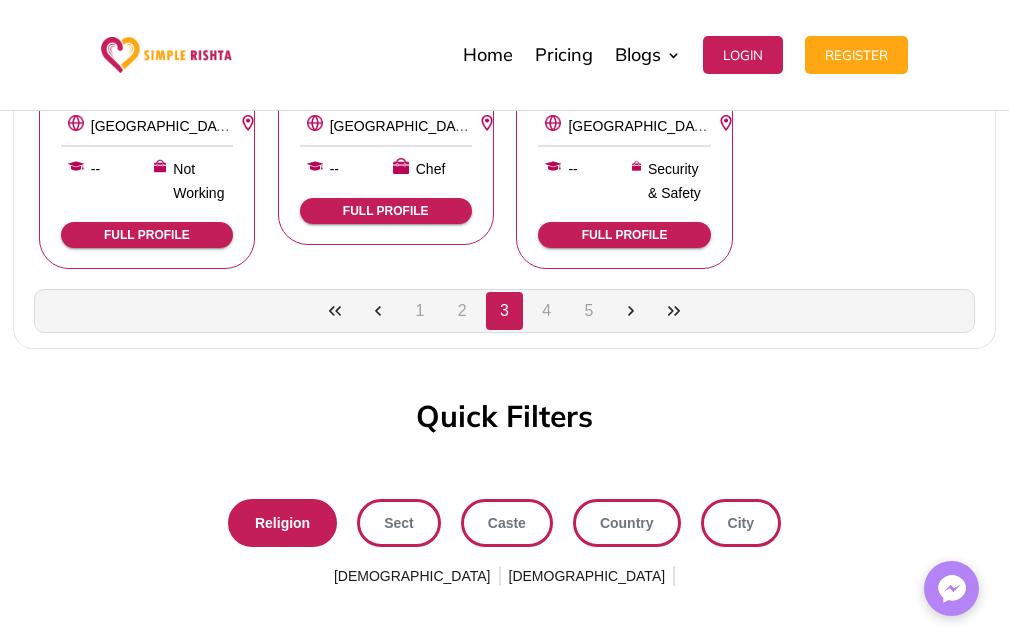 click on "4" 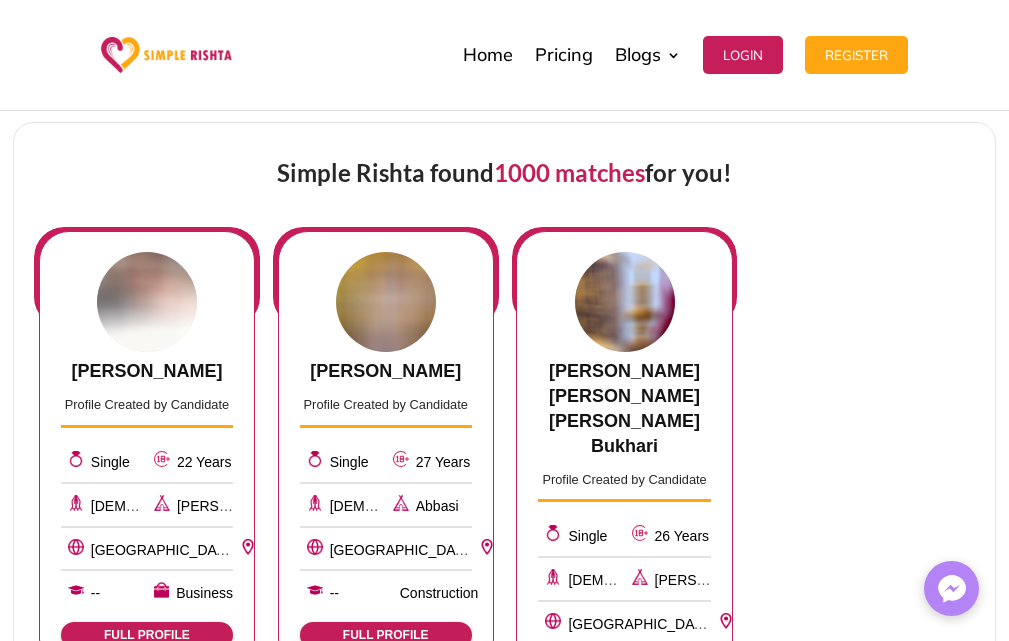 scroll, scrollTop: 0, scrollLeft: 0, axis: both 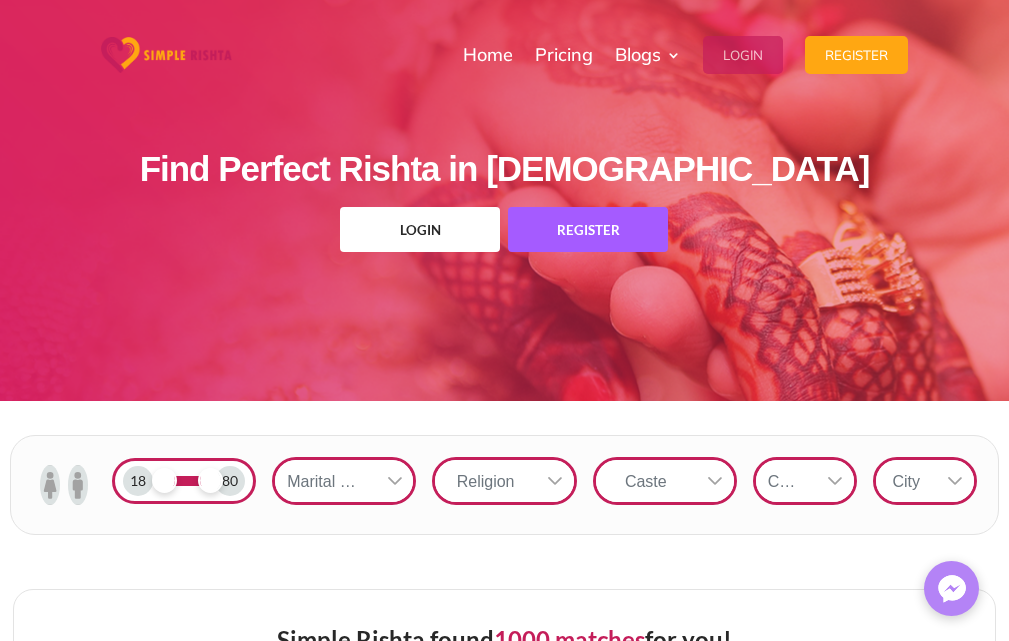 click on "Login" at bounding box center (743, 55) 